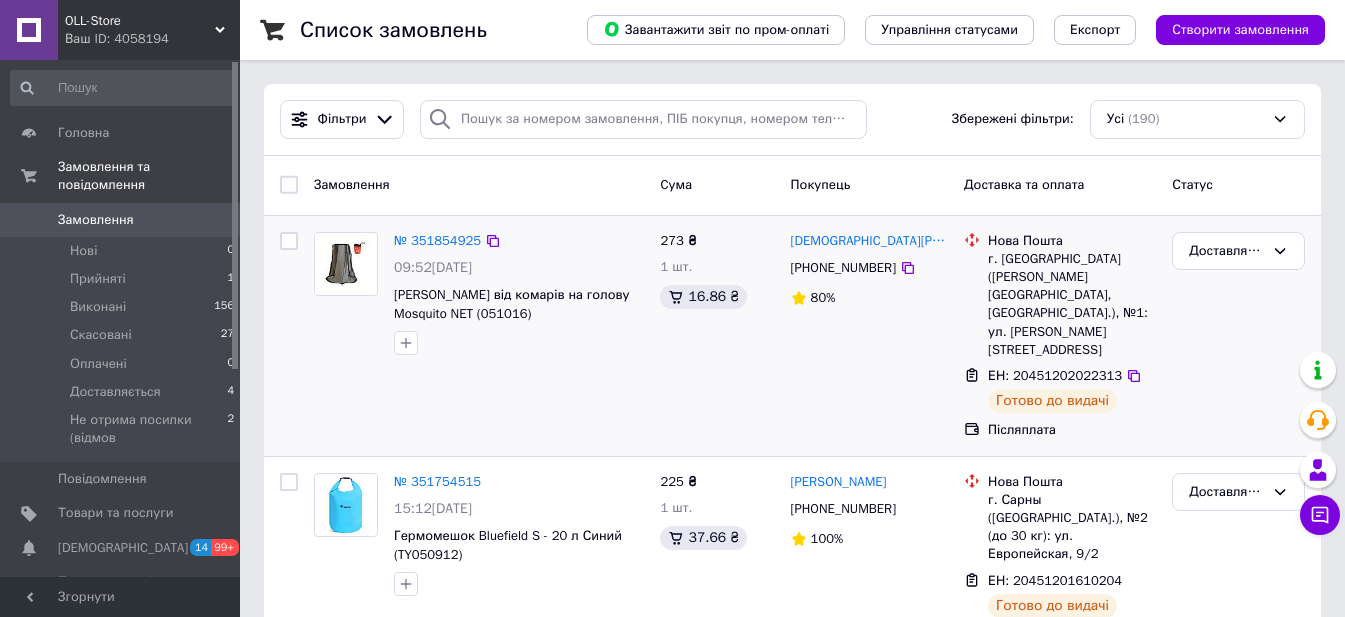 scroll, scrollTop: 2829, scrollLeft: 0, axis: vertical 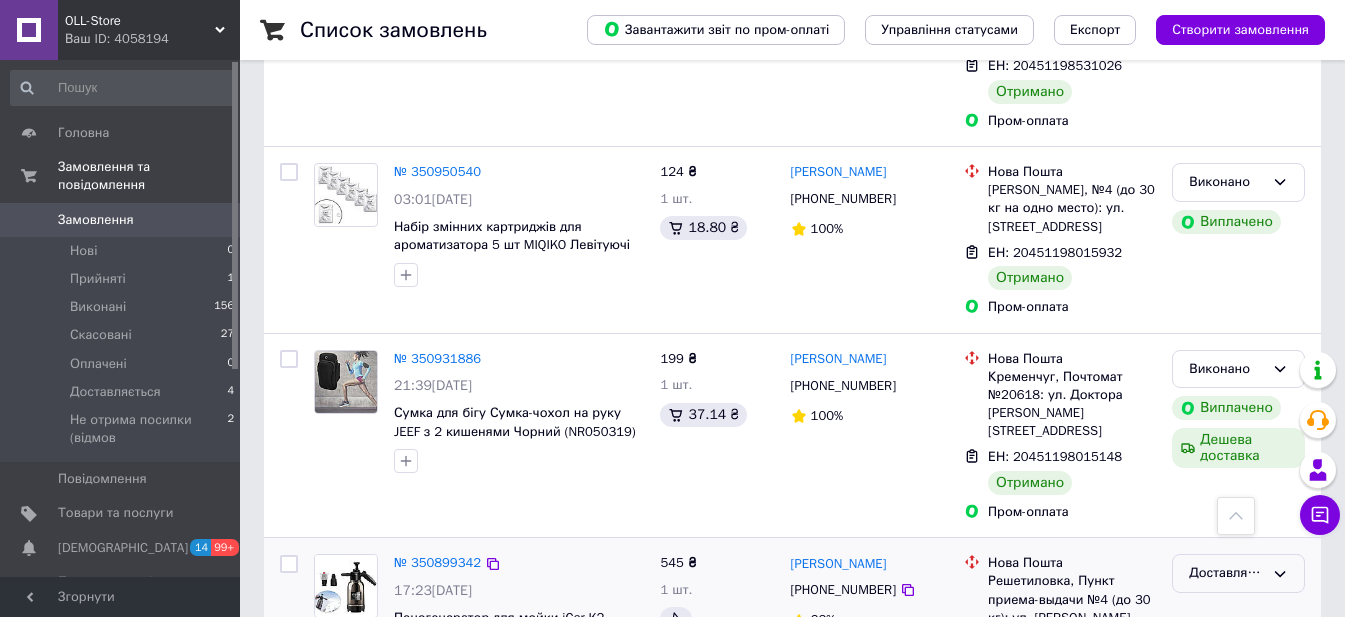 click on "Доставляється" at bounding box center [1226, 573] 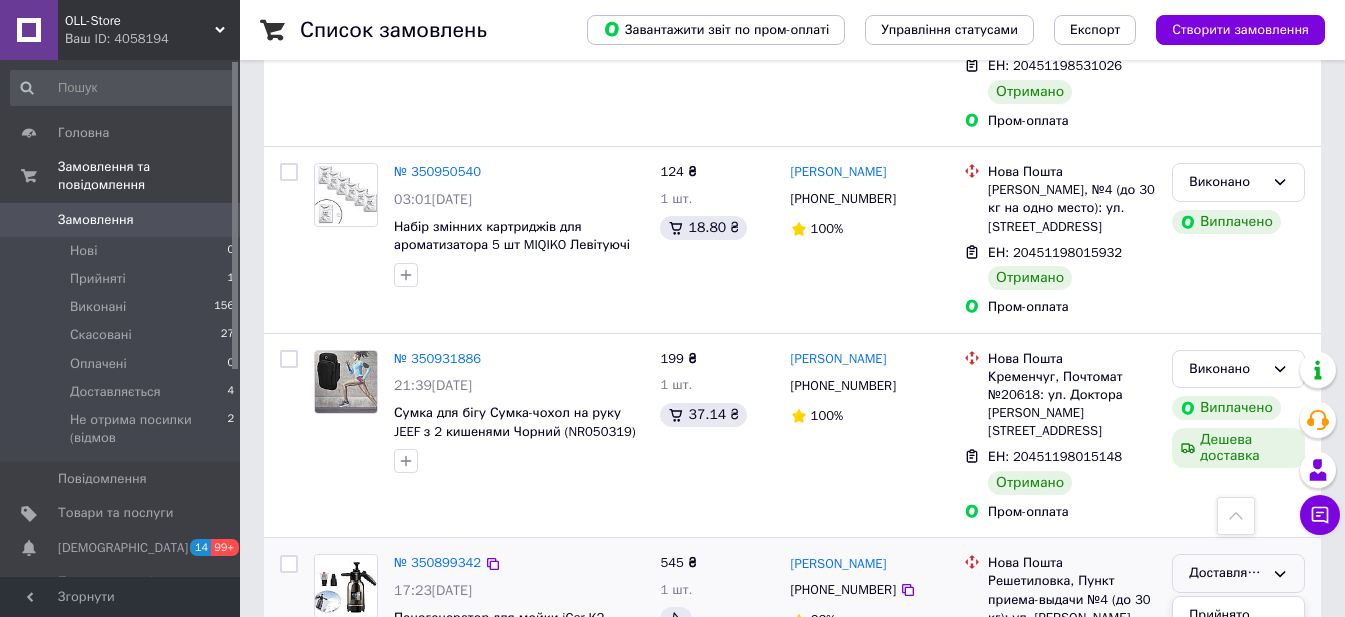 drag, startPoint x: 1221, startPoint y: 427, endPoint x: 1204, endPoint y: 419, distance: 18.788294 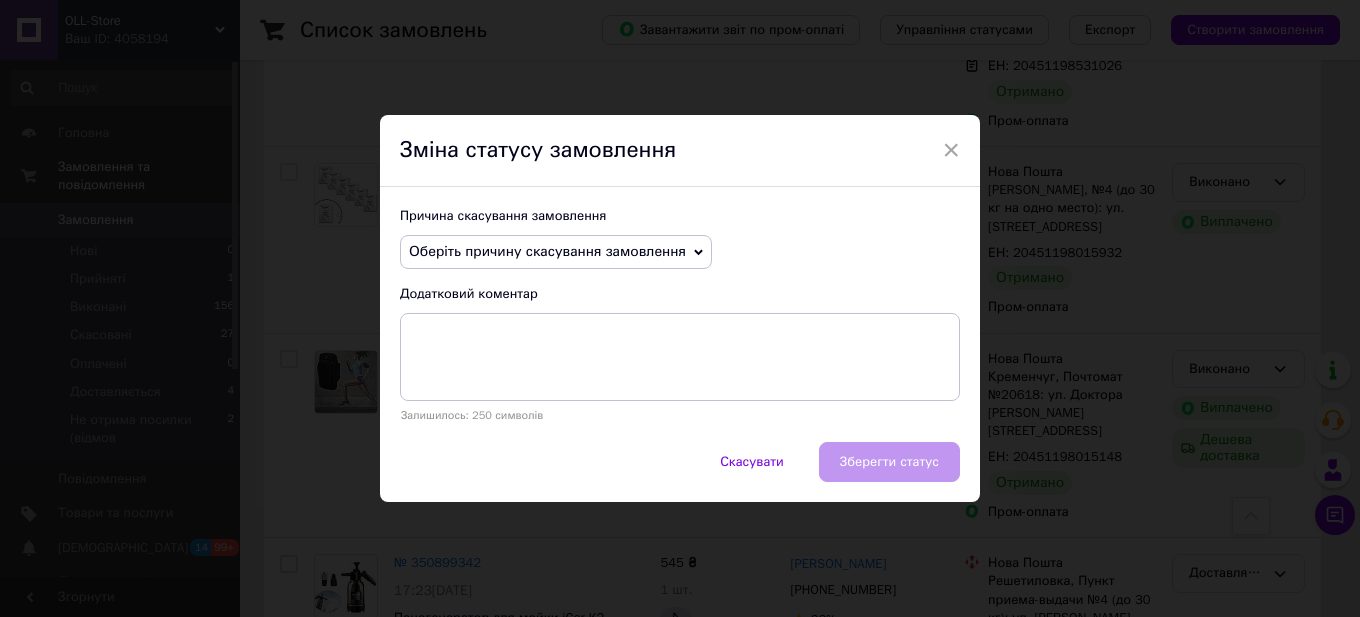 click on "Оберіть причину скасування замовлення" at bounding box center [547, 251] 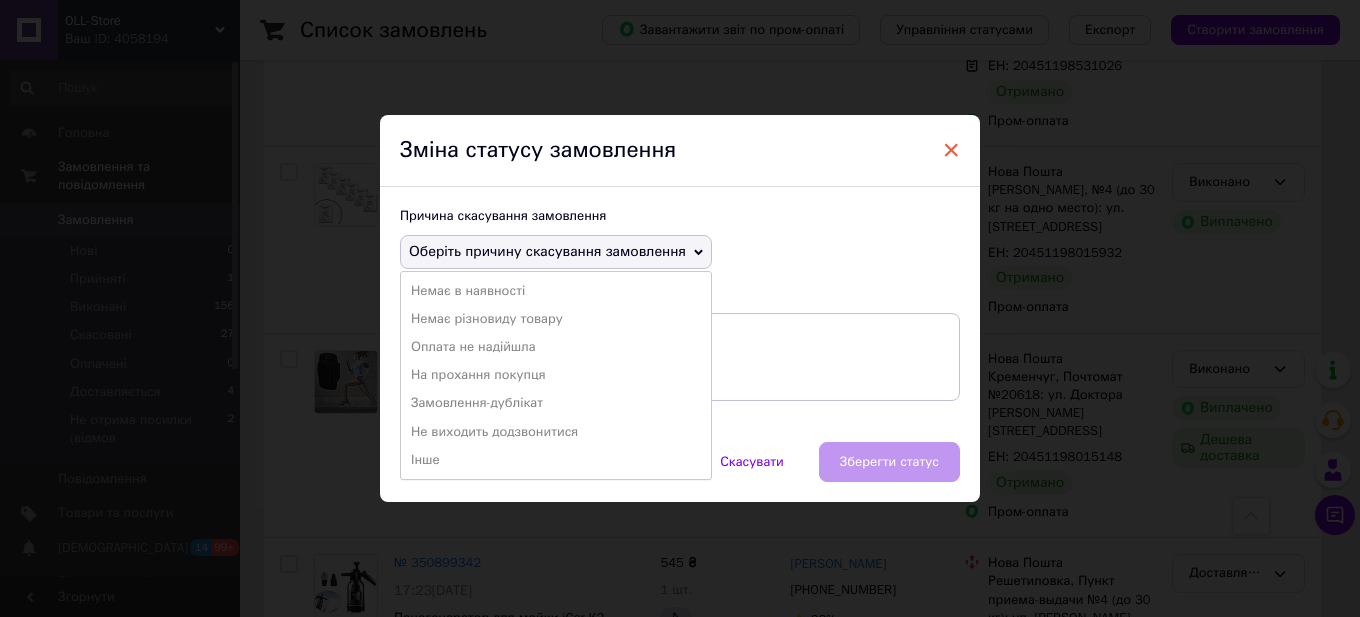 click on "×" at bounding box center (951, 150) 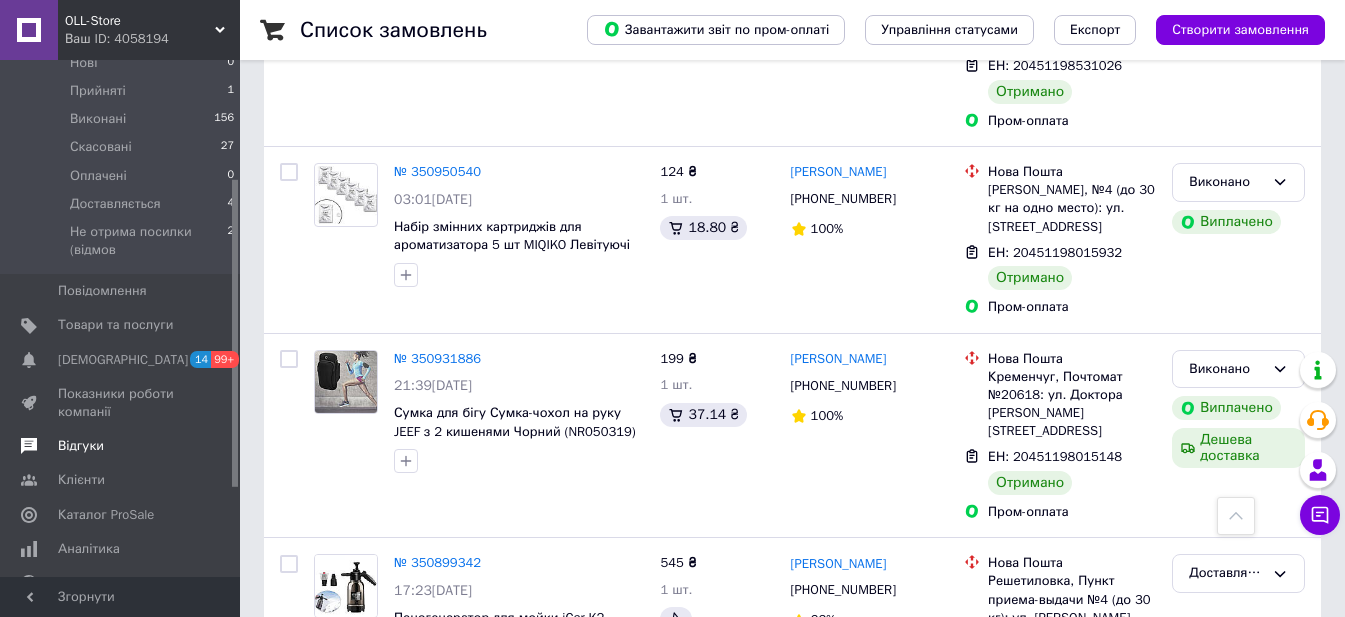 scroll, scrollTop: 200, scrollLeft: 0, axis: vertical 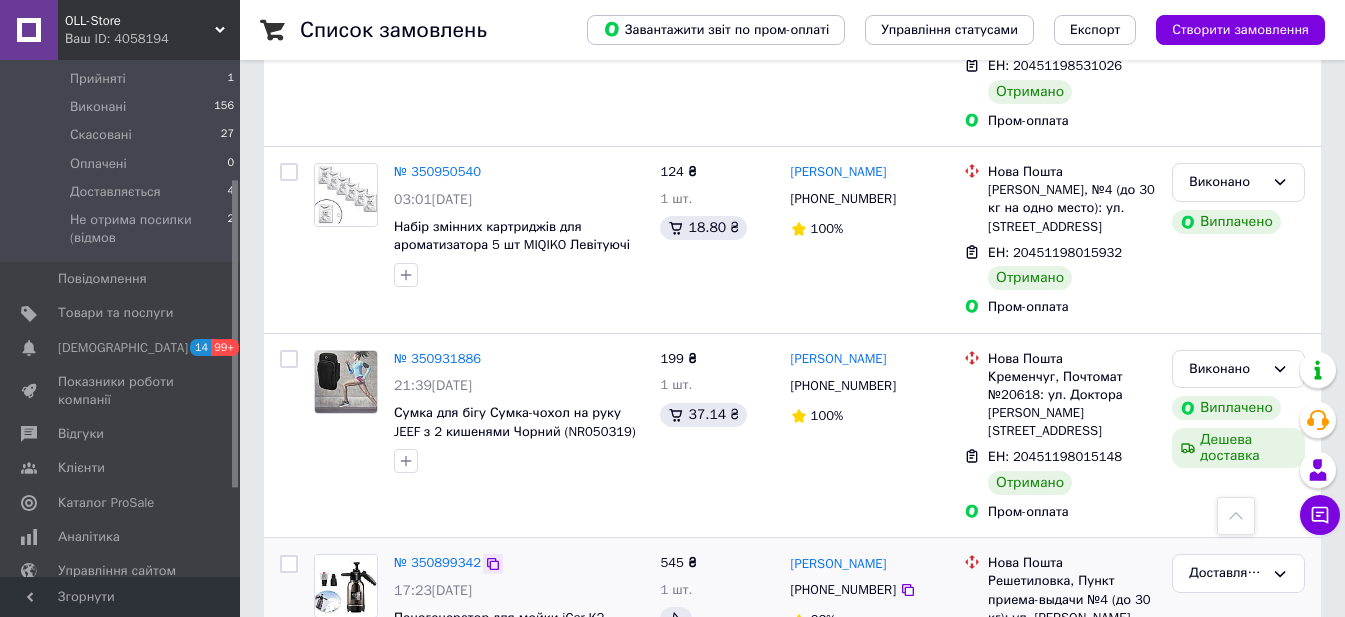 click 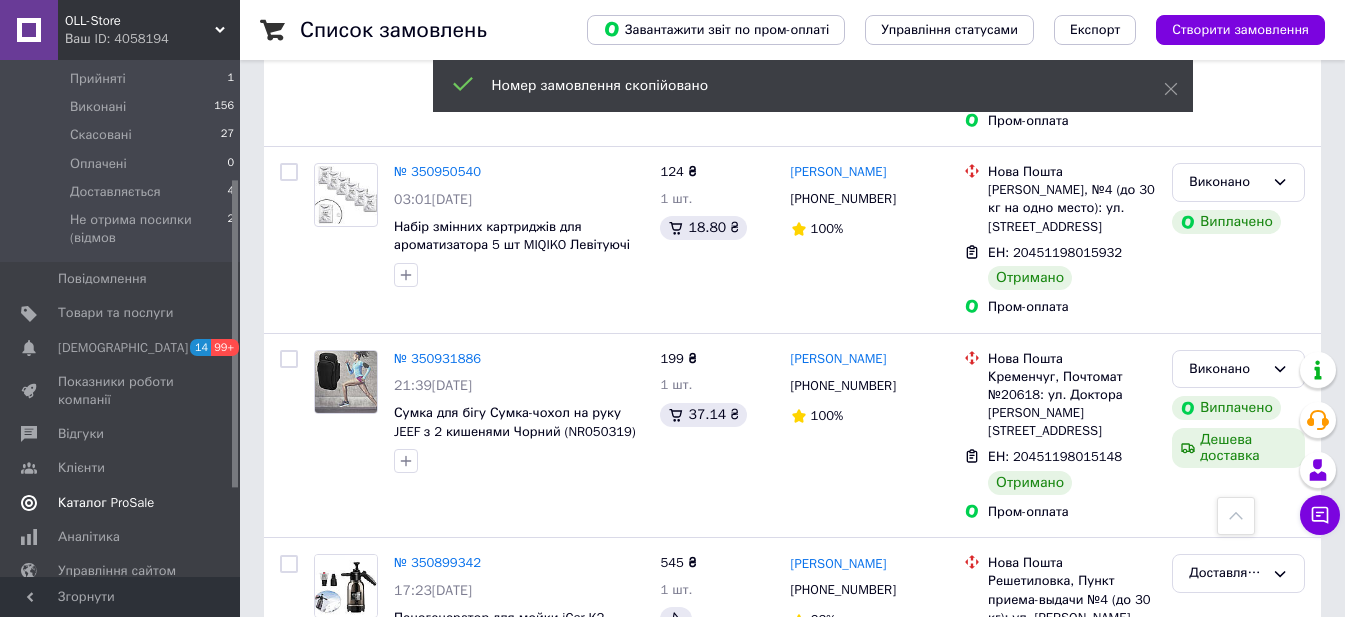 click on "Каталог ProSale" at bounding box center (106, 503) 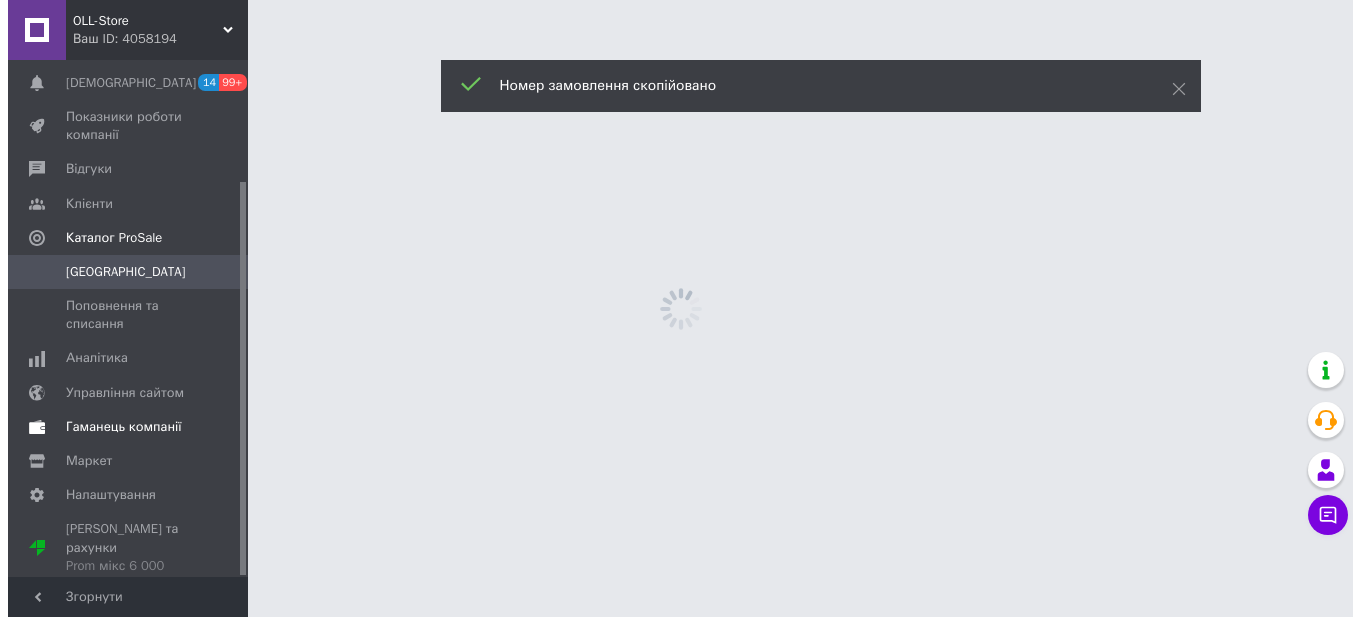 scroll, scrollTop: 0, scrollLeft: 0, axis: both 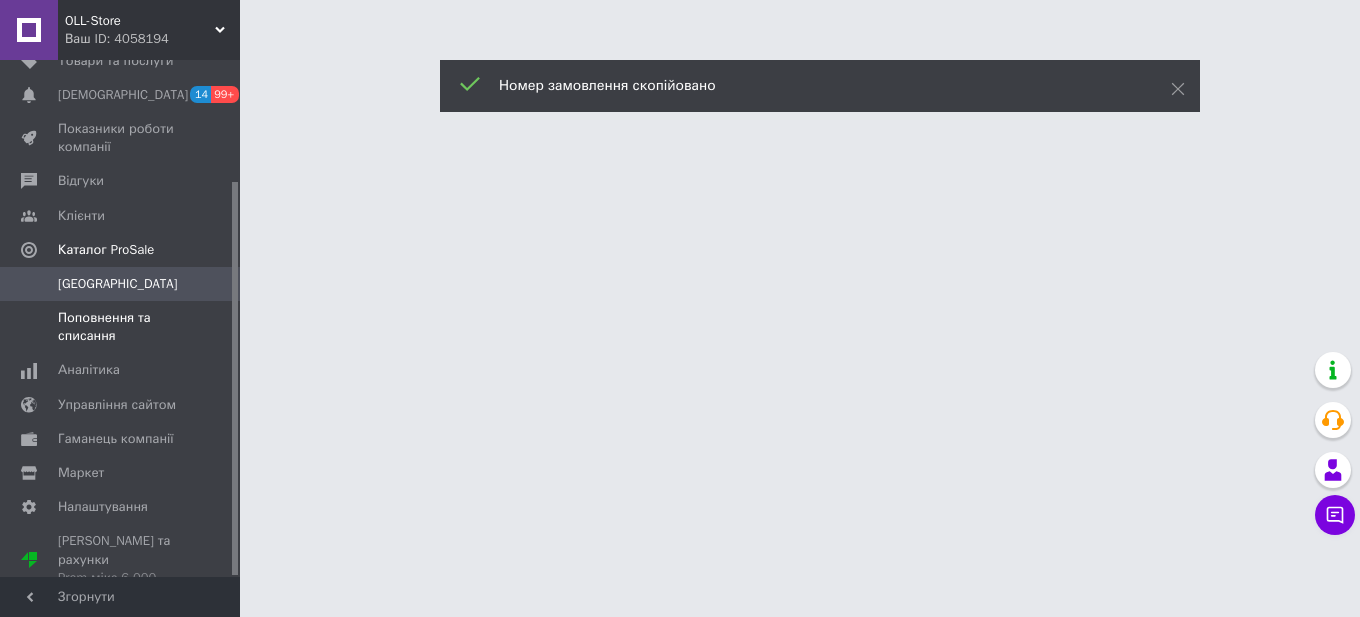 click on "Поповнення та списання" at bounding box center (121, 327) 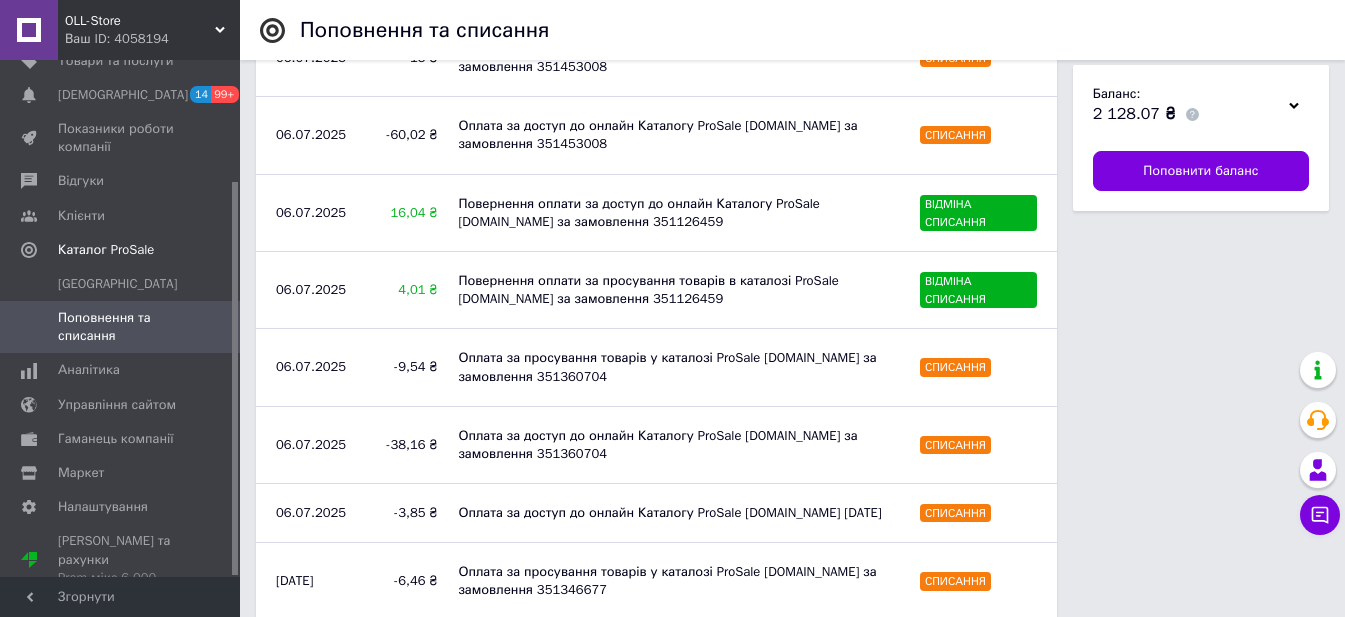 scroll, scrollTop: 1142, scrollLeft: 0, axis: vertical 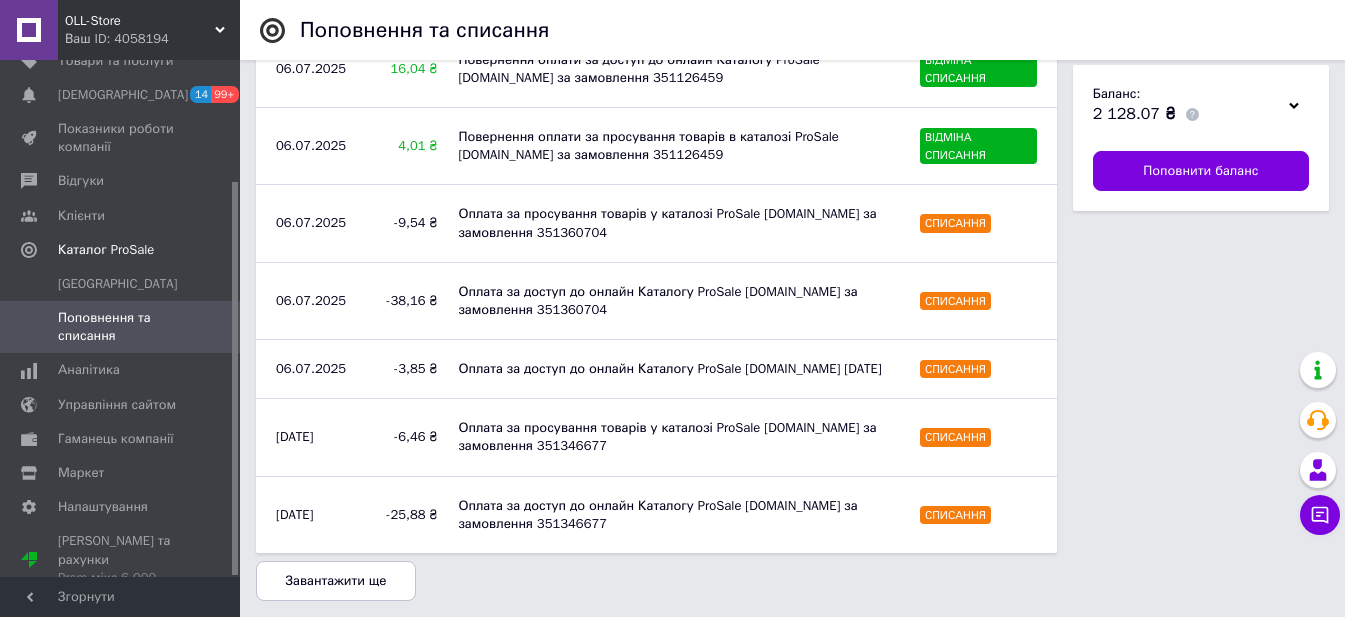 click on "Завантажити ще" at bounding box center (336, 581) 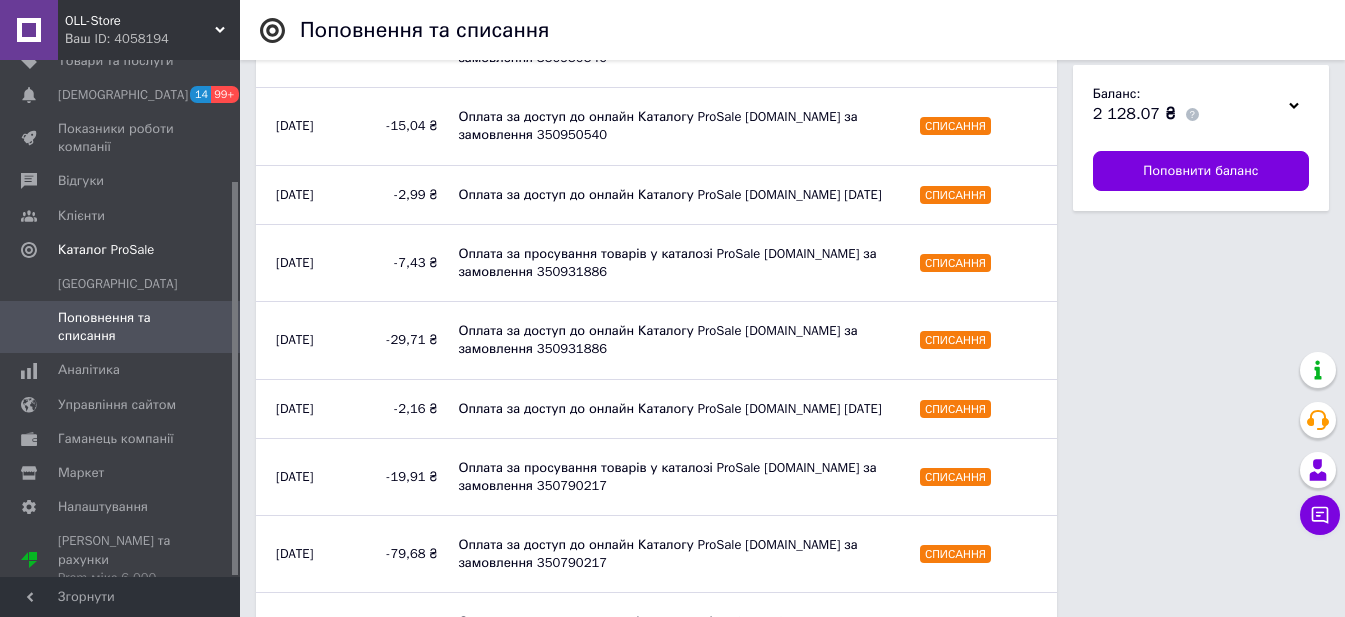 scroll, scrollTop: 2617, scrollLeft: 0, axis: vertical 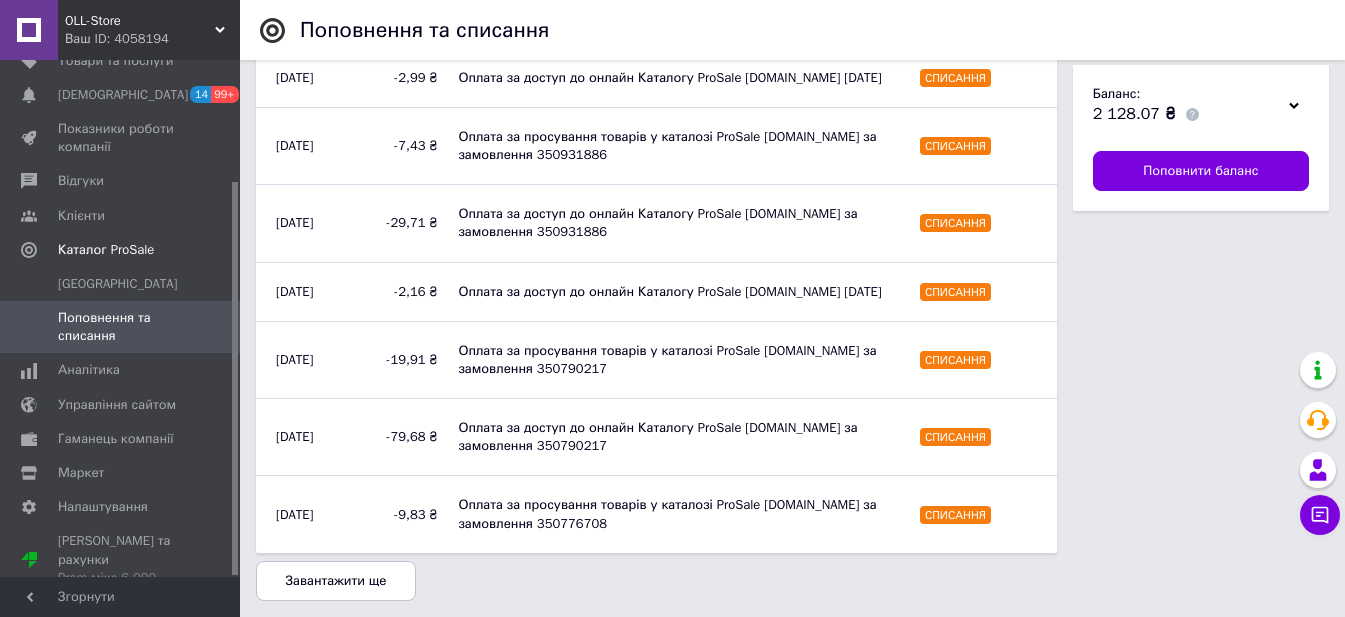 click on "Завантажити ще" at bounding box center [336, 581] 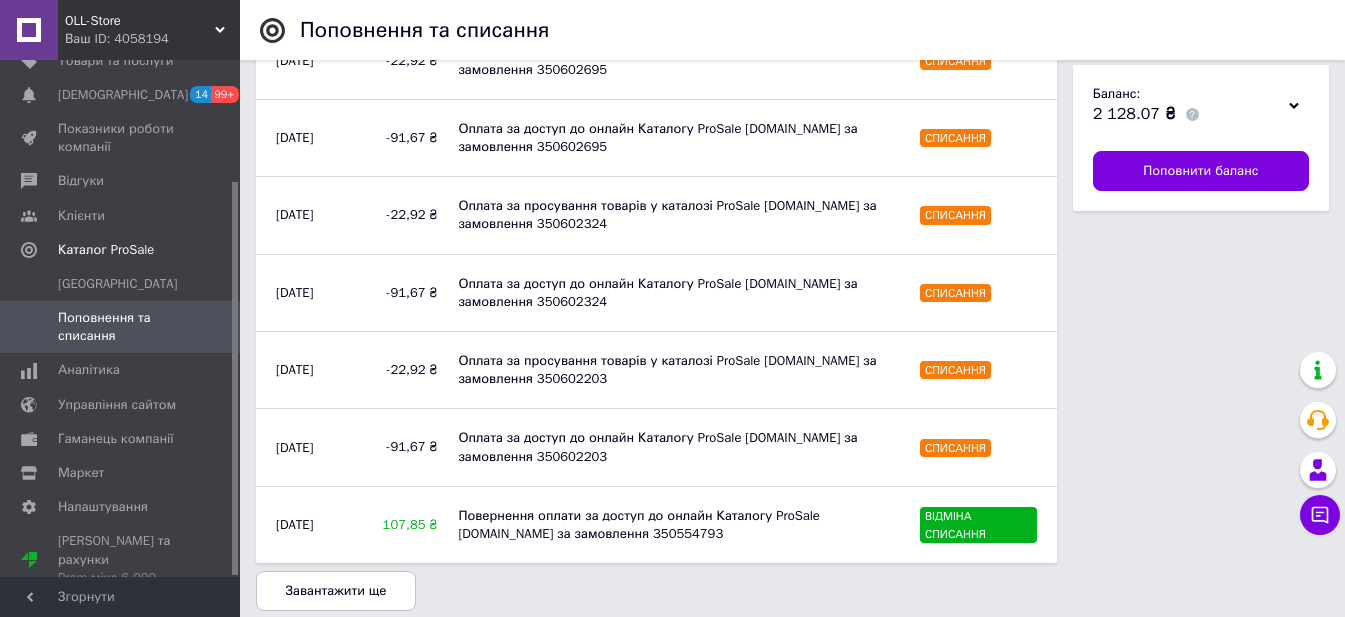 scroll, scrollTop: 4146, scrollLeft: 0, axis: vertical 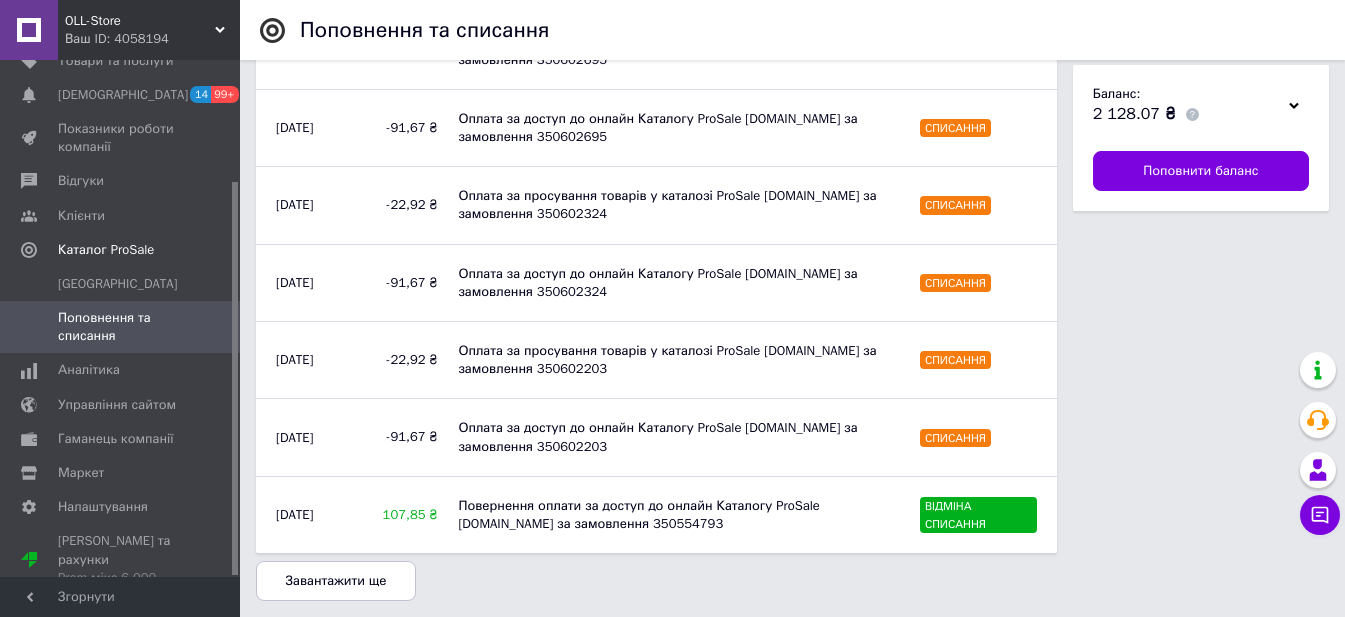 click on "Поповнення та списання Тип компенсації Дата Cума Примітка Тип 10.07.2025 -6,92 ₴ Оплата за доступ до онлайн Каталогу ProSale Prom.ua 09.07.2025 Списання 09.07.2025 -16,86 ₴ Оплата за доступ до онлайн Каталогу ProSale Prom.ua за замовлення 351854925 Списання 09.07.2025 -1,55 ₴ Оплата за доступ до онлайн Каталогу ProSale Prom.ua 08.07.2025 Списання 08.07.2025 -7,53 ₴ Оплата за просування товарів у каталозі ProSale Prom.ua за замовлення 351754515 Списання 08.07.2025 -30,13 ₴ Оплата за доступ до онлайн Каталогу ProSale Prom.ua за замовлення 351754515 Списання 07.07.2025 -9,38 ₴ Оплата за просування товарів у каталозі ProSale Prom.ua за замовлення 351641842 Списання 65 ₴" at bounding box center [792, -1765] 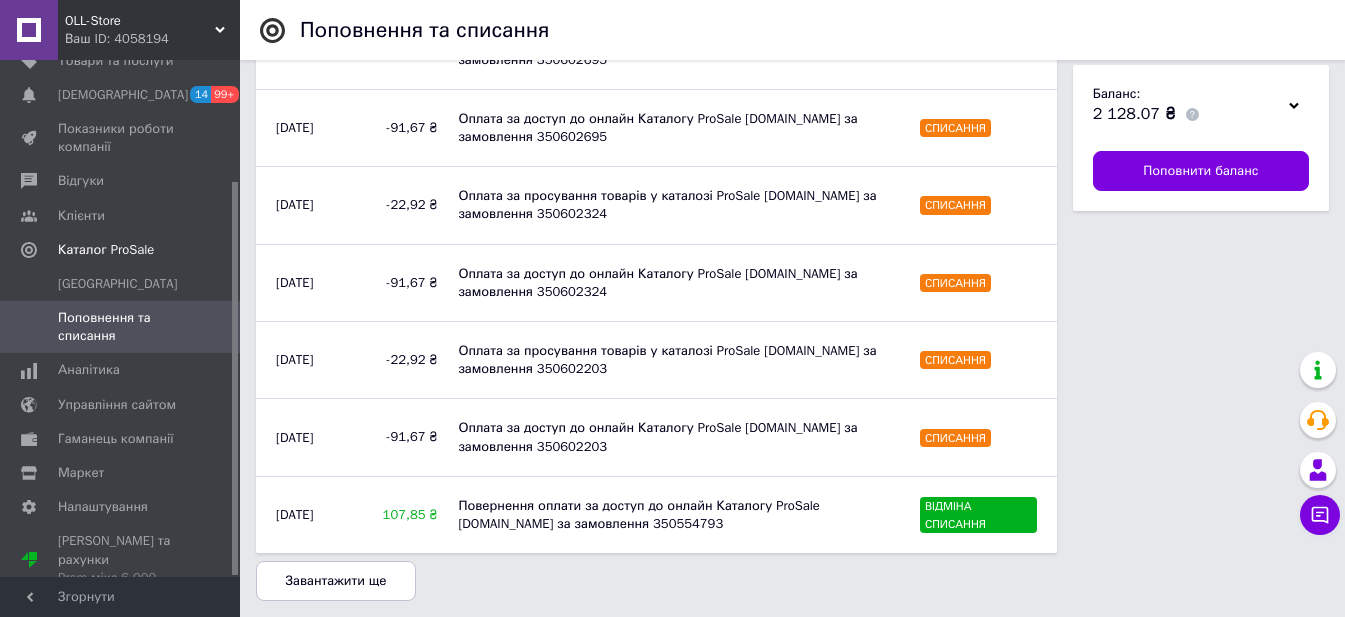 click on "Завантажити ще" at bounding box center [336, 581] 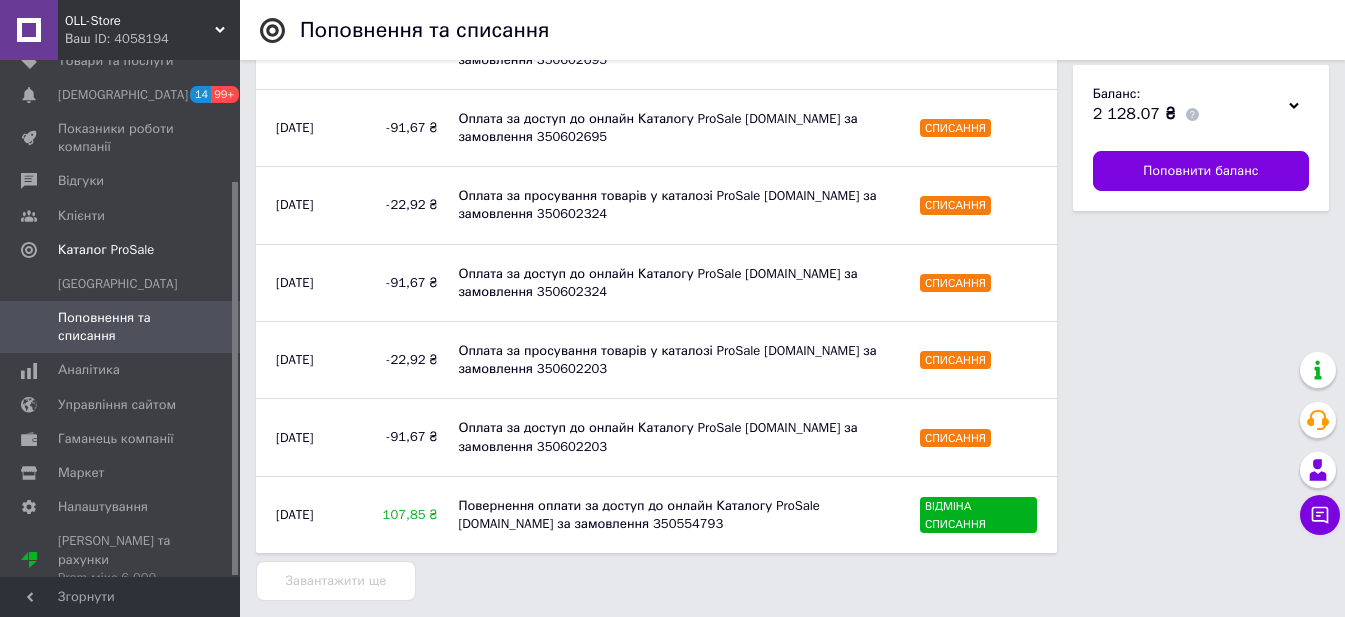 click on "Завантажити ще" at bounding box center (336, 581) 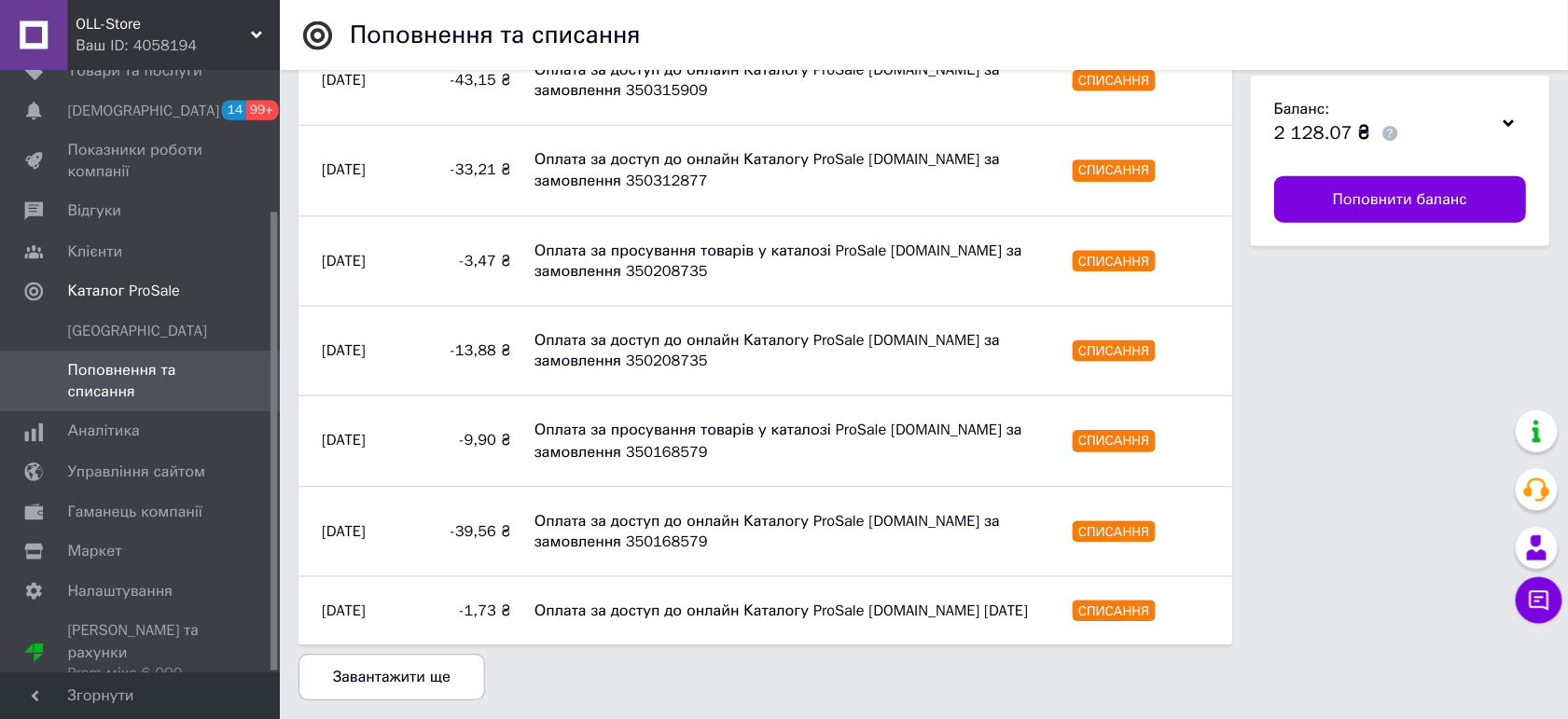 scroll, scrollTop: 3998, scrollLeft: 0, axis: vertical 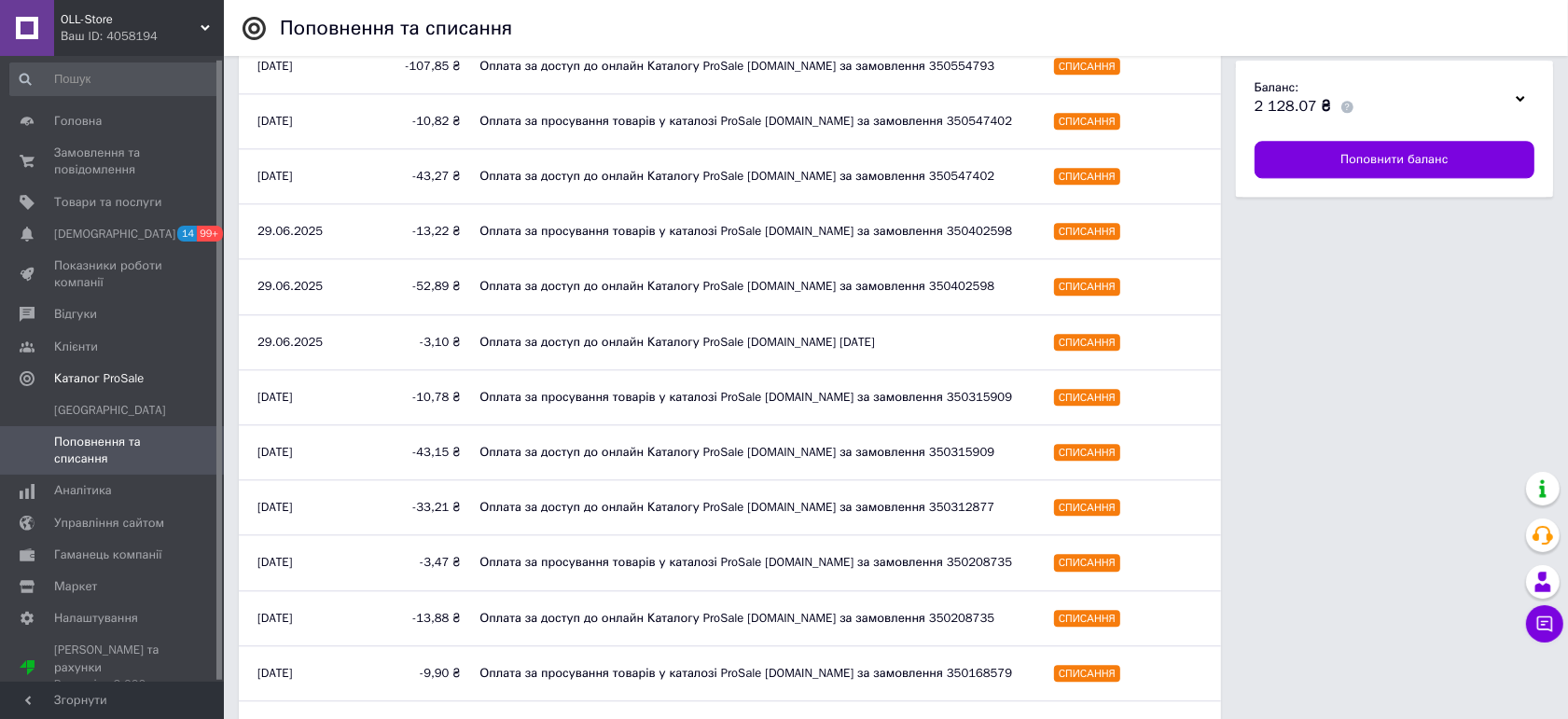 click on "Завантажити ще" at bounding box center (337, 837) 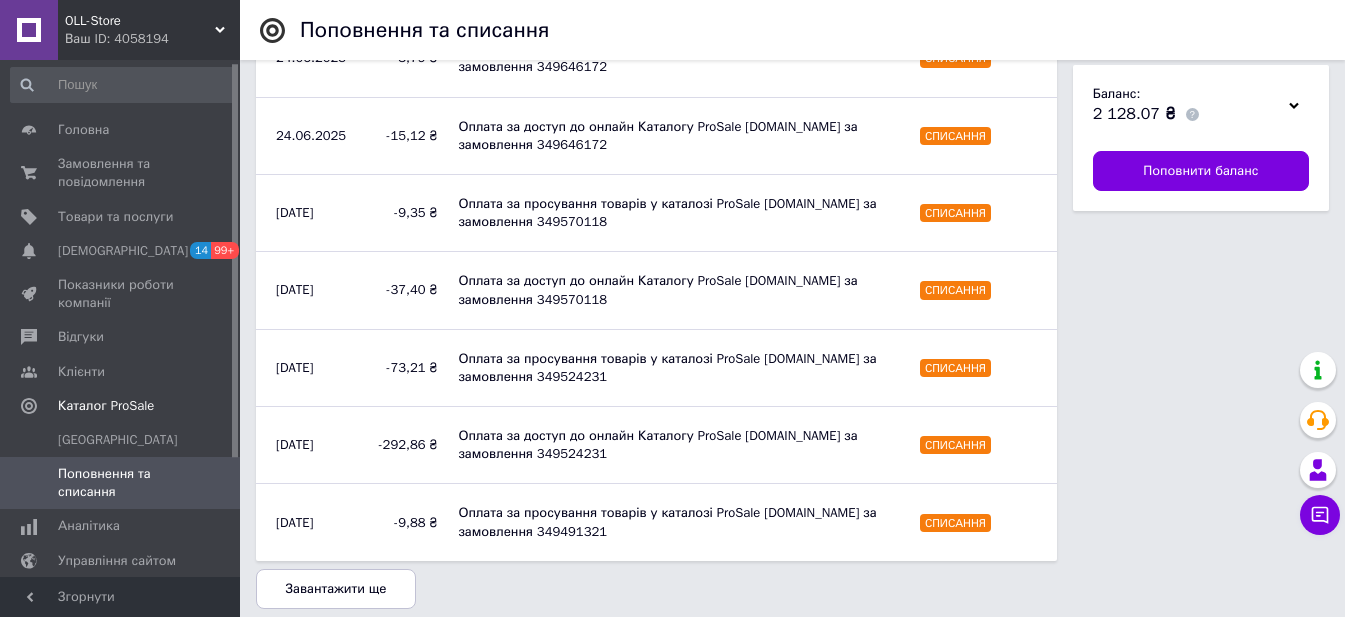 scroll, scrollTop: 7243, scrollLeft: 0, axis: vertical 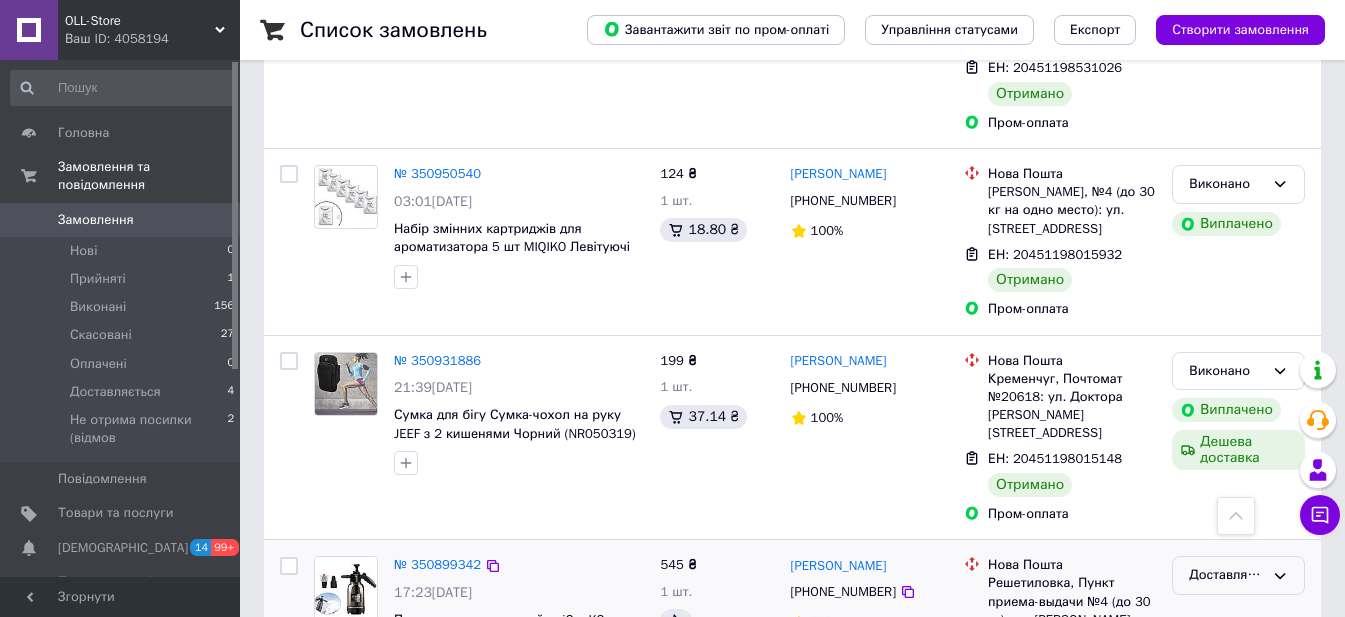 click on "Доставляється" at bounding box center (1226, 575) 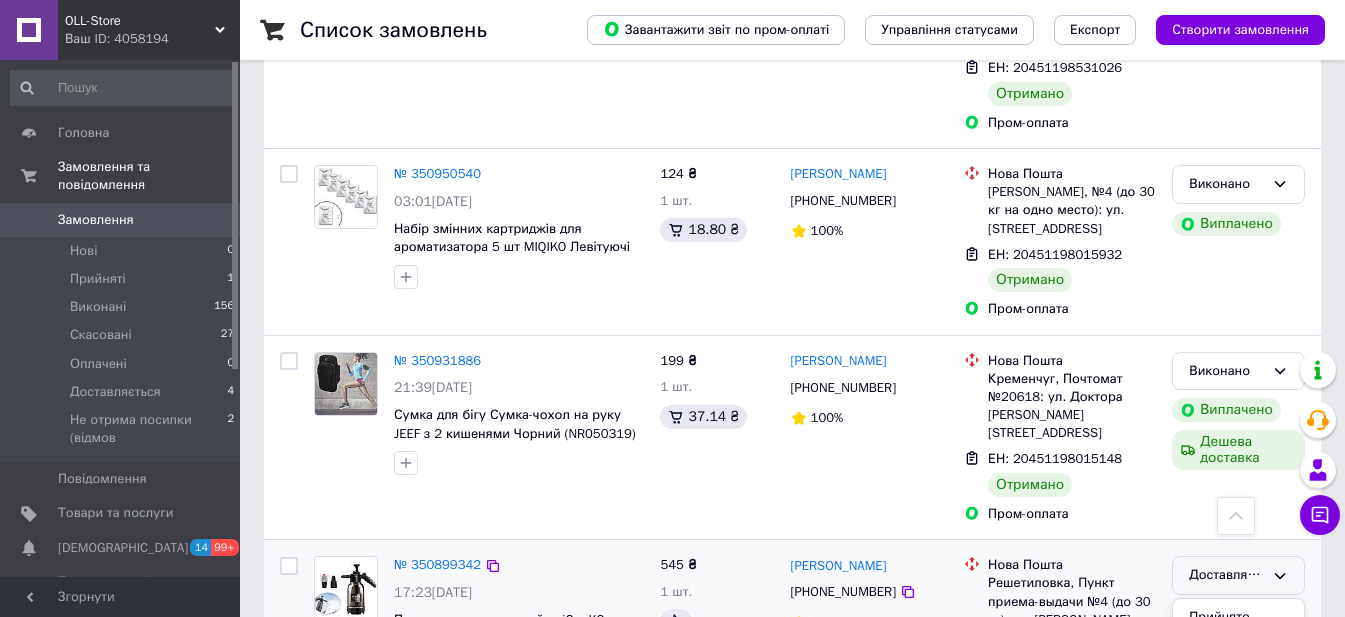 click on "Скасовано" at bounding box center (1238, 690) 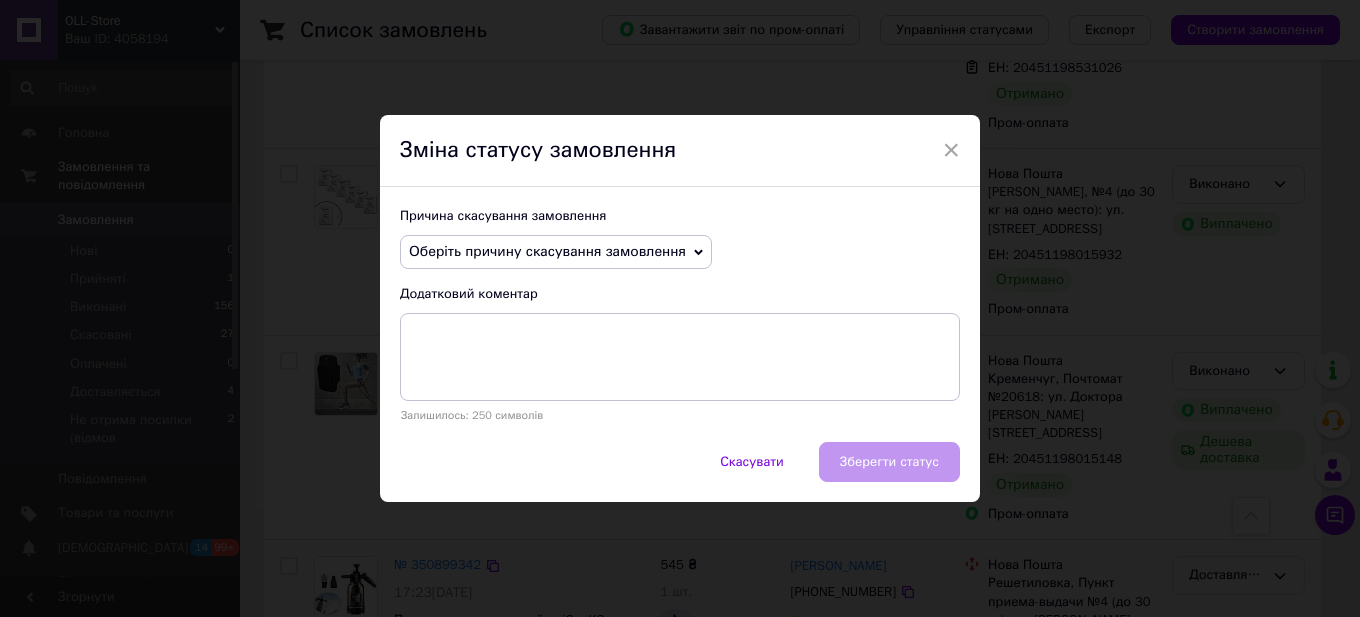 click on "Оберіть причину скасування замовлення" at bounding box center (556, 252) 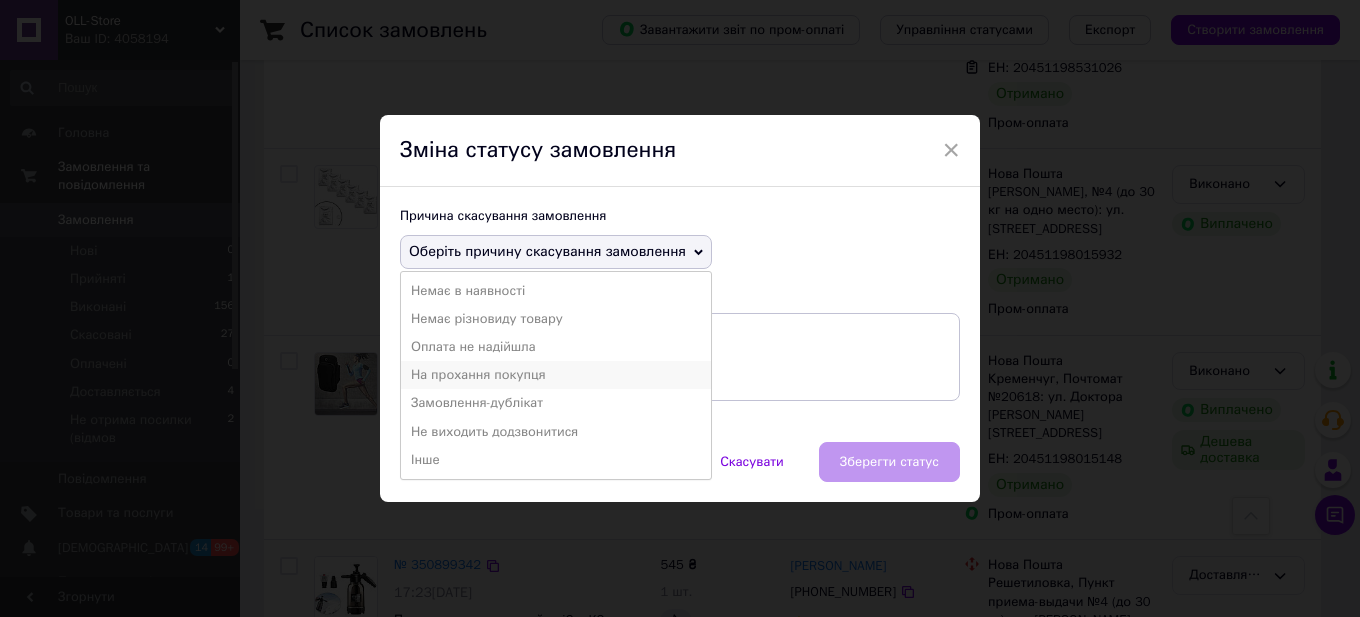click on "На прохання покупця" at bounding box center (556, 375) 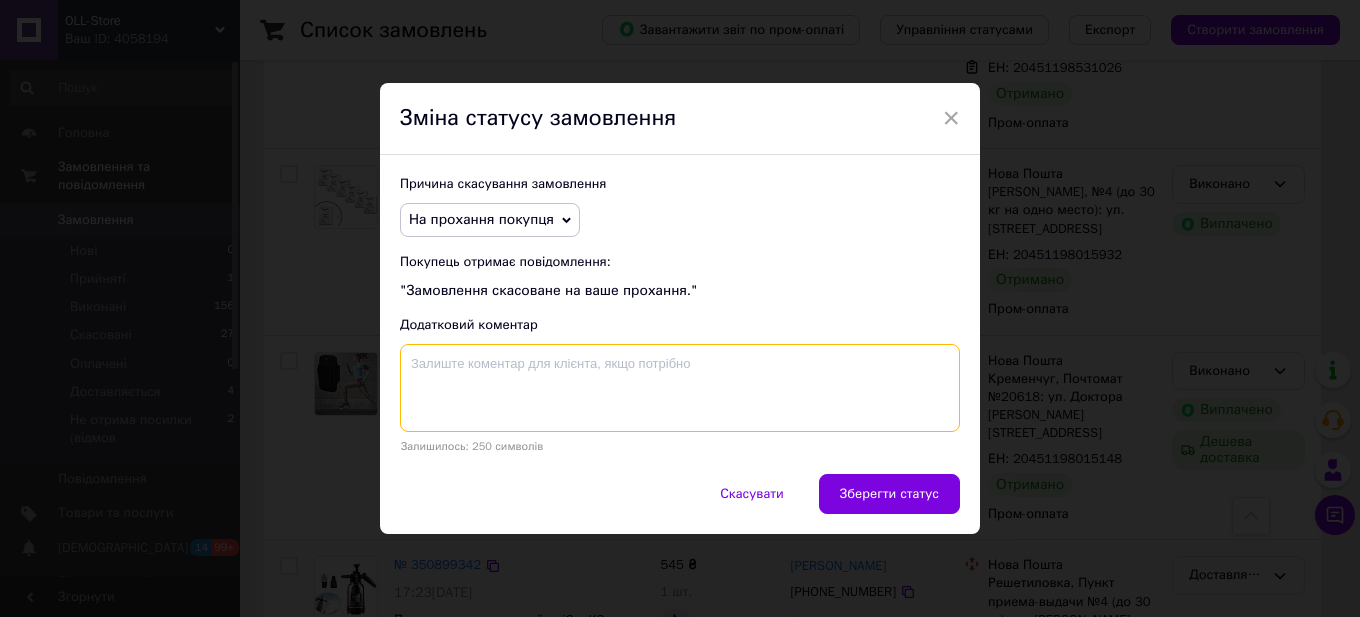 click at bounding box center (680, 388) 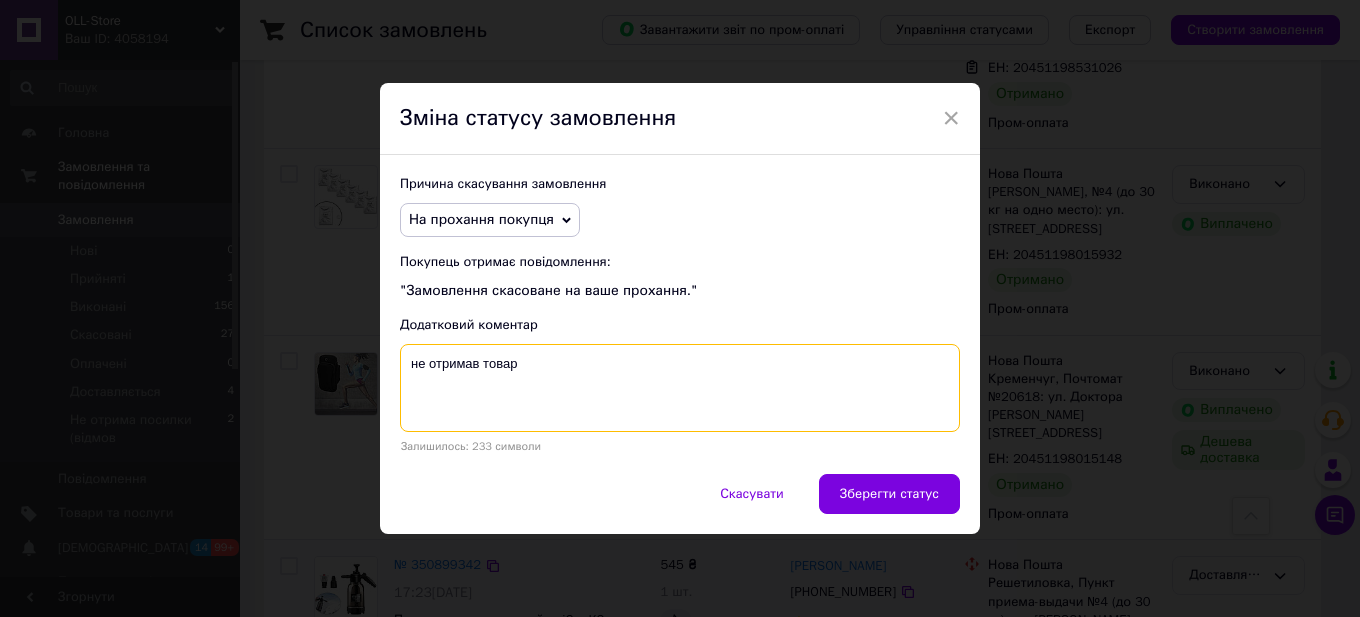 click on "не отримав товар" at bounding box center [680, 388] 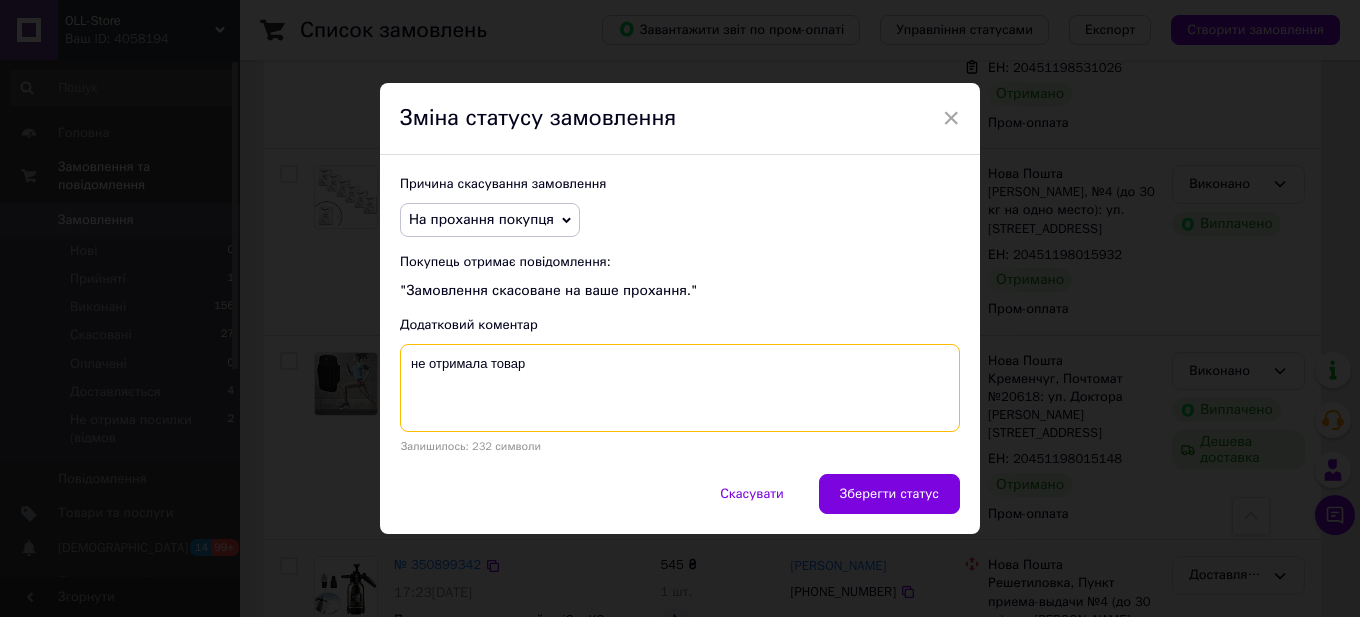 click on "не отримала товар" at bounding box center (680, 388) 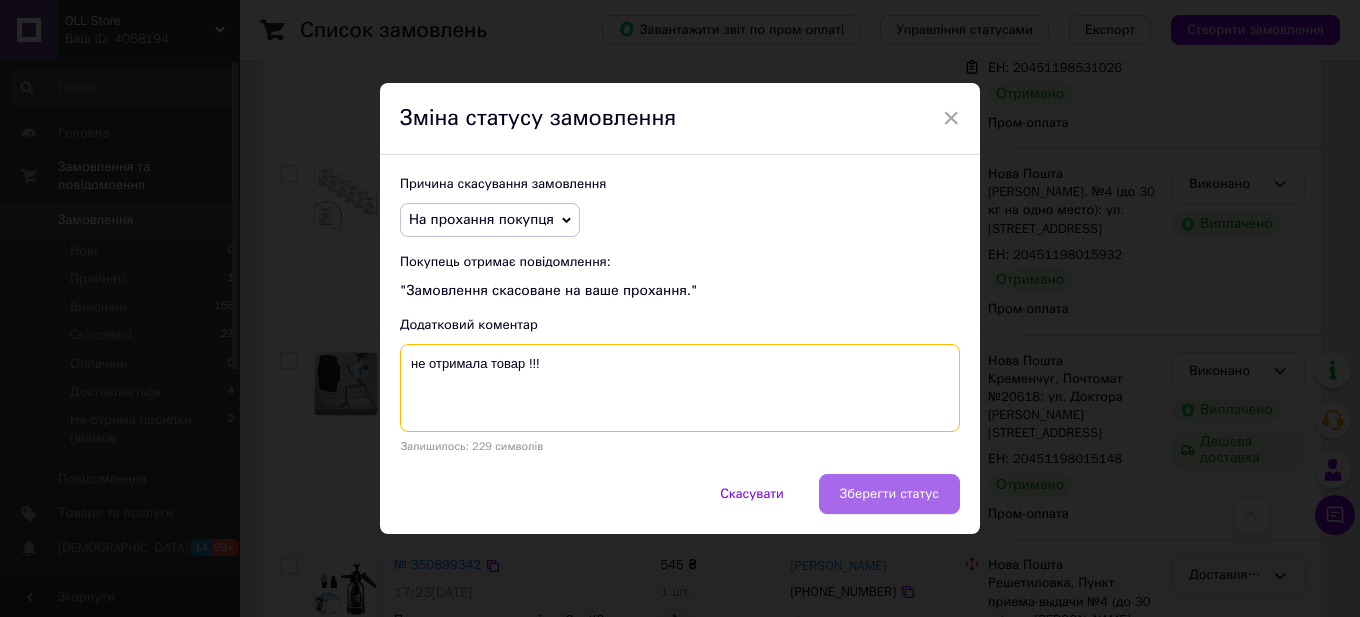 type on "не отримала товар !!!" 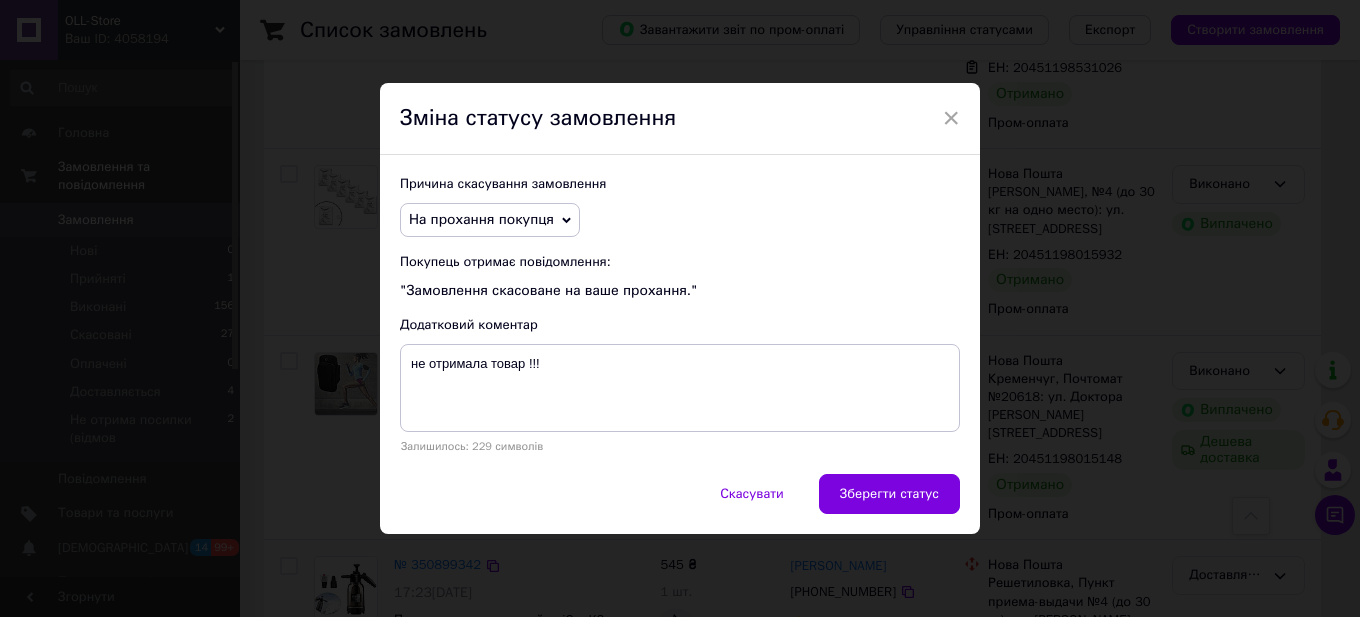 click on "Зберегти статус" at bounding box center (889, 494) 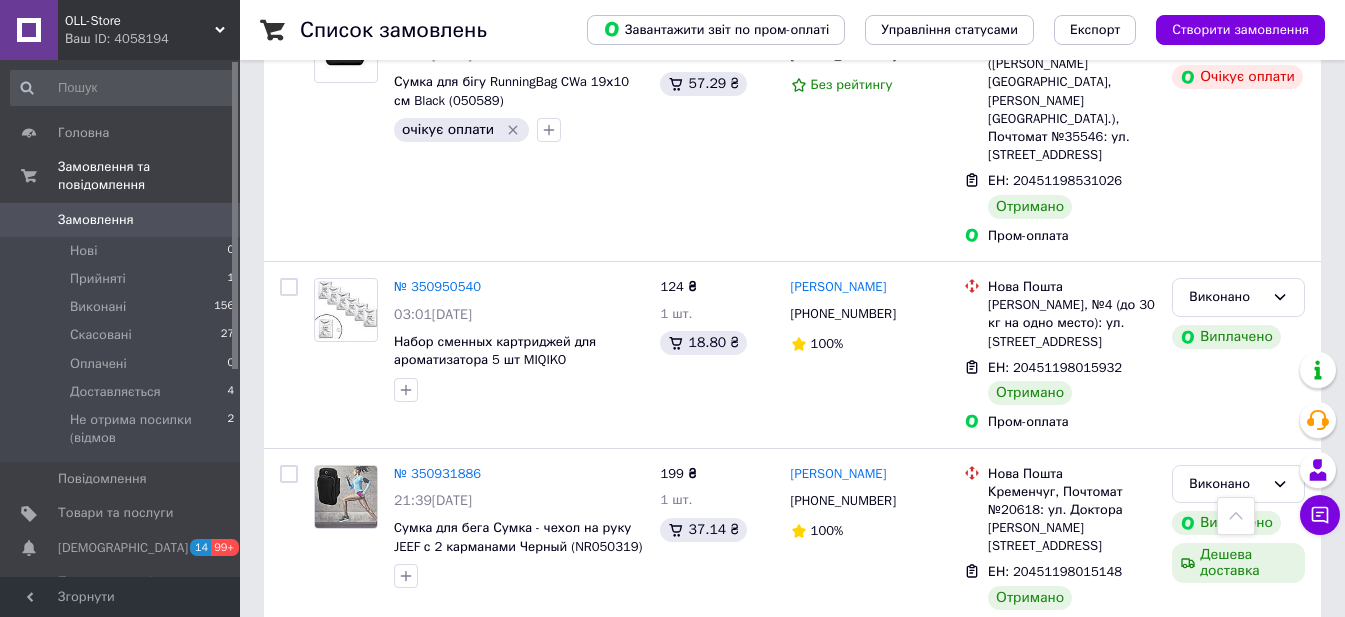 scroll, scrollTop: 2727, scrollLeft: 0, axis: vertical 